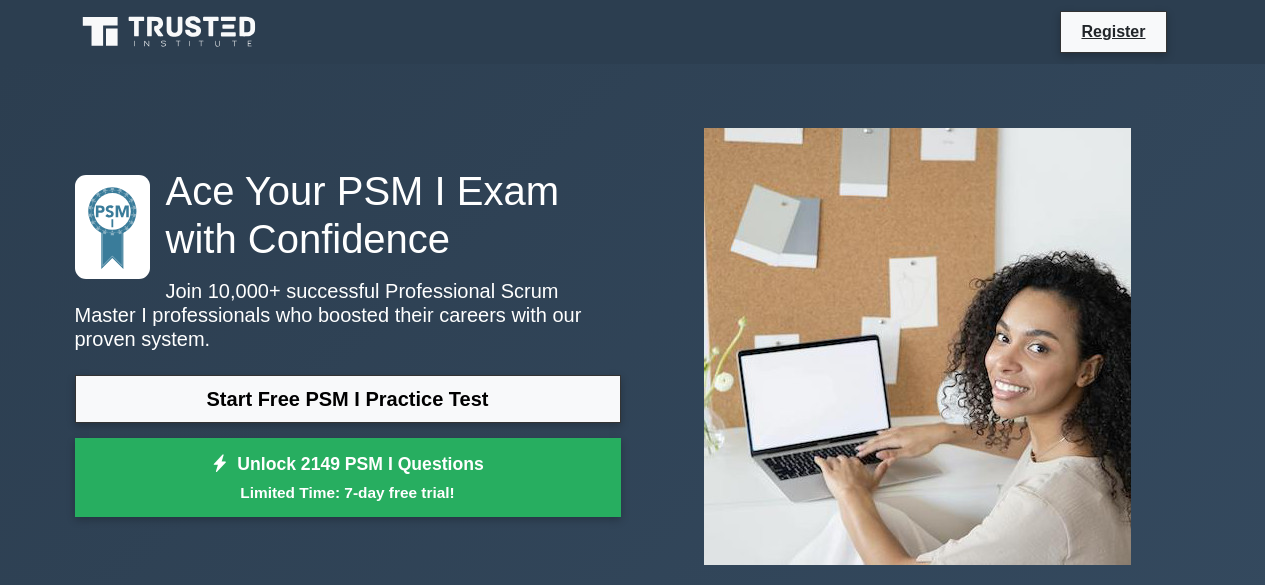 scroll, scrollTop: 0, scrollLeft: 0, axis: both 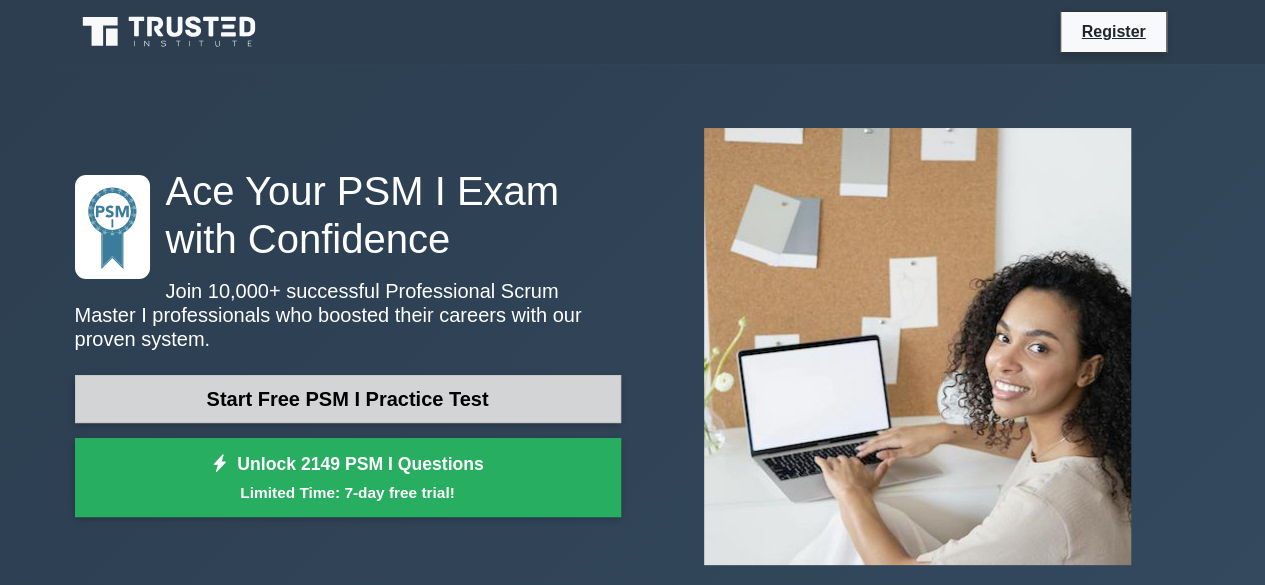 click on "Start Free PSM I Practice Test" at bounding box center [348, 399] 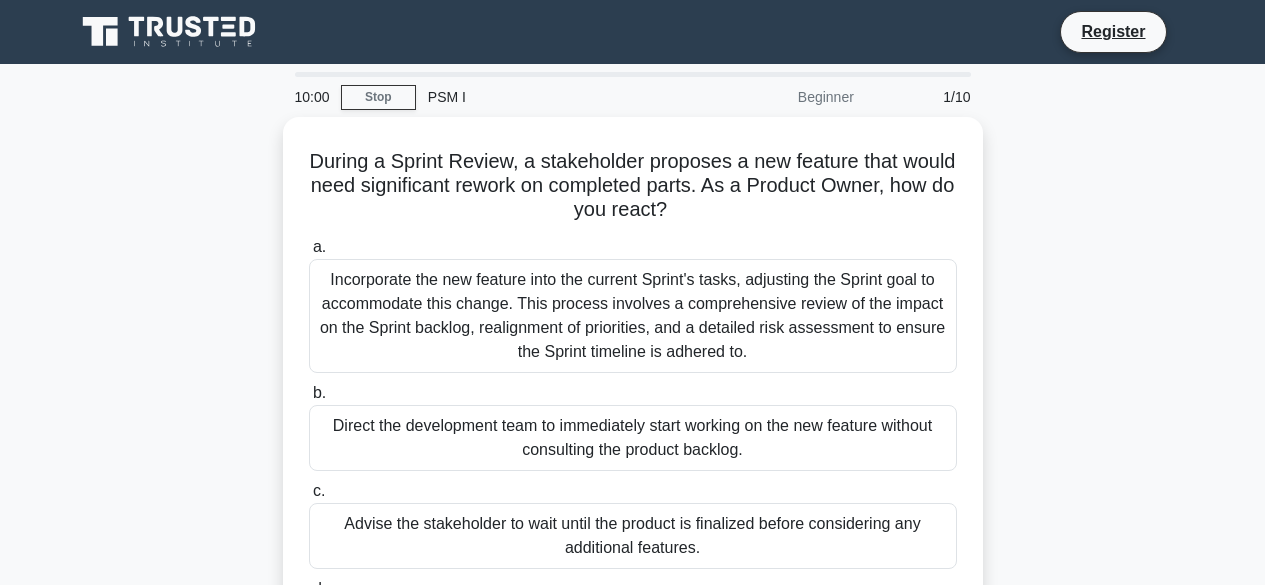 scroll, scrollTop: 0, scrollLeft: 0, axis: both 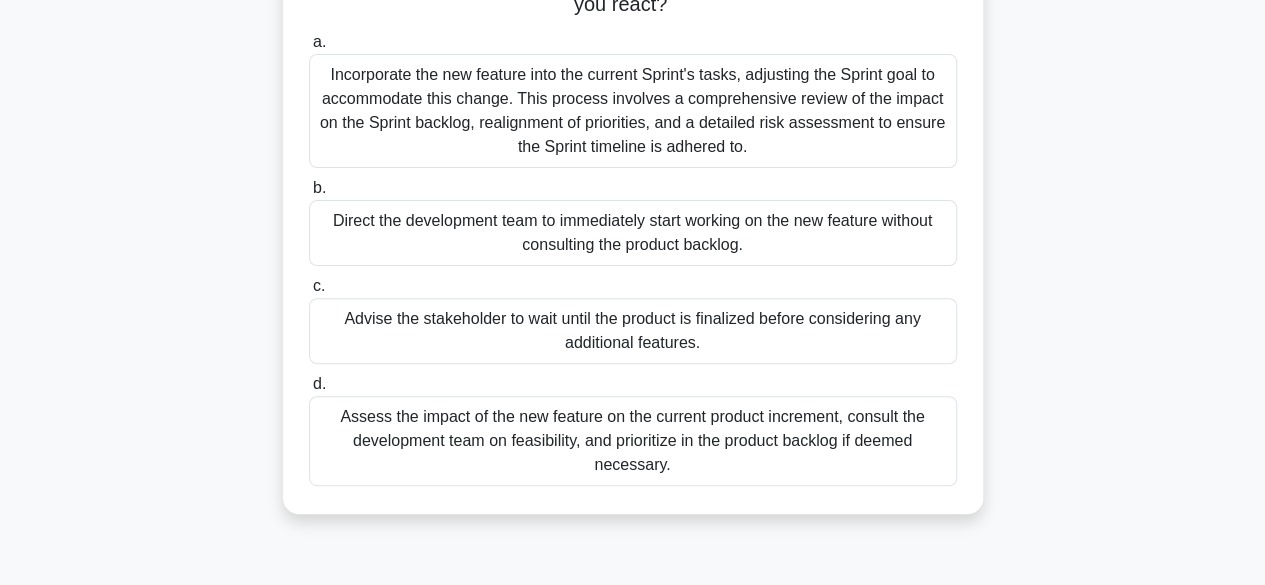 click on "Assess the impact of the new feature on the current product increment, consult the development team on feasibility, and prioritize in the product backlog if deemed necessary." at bounding box center (633, 441) 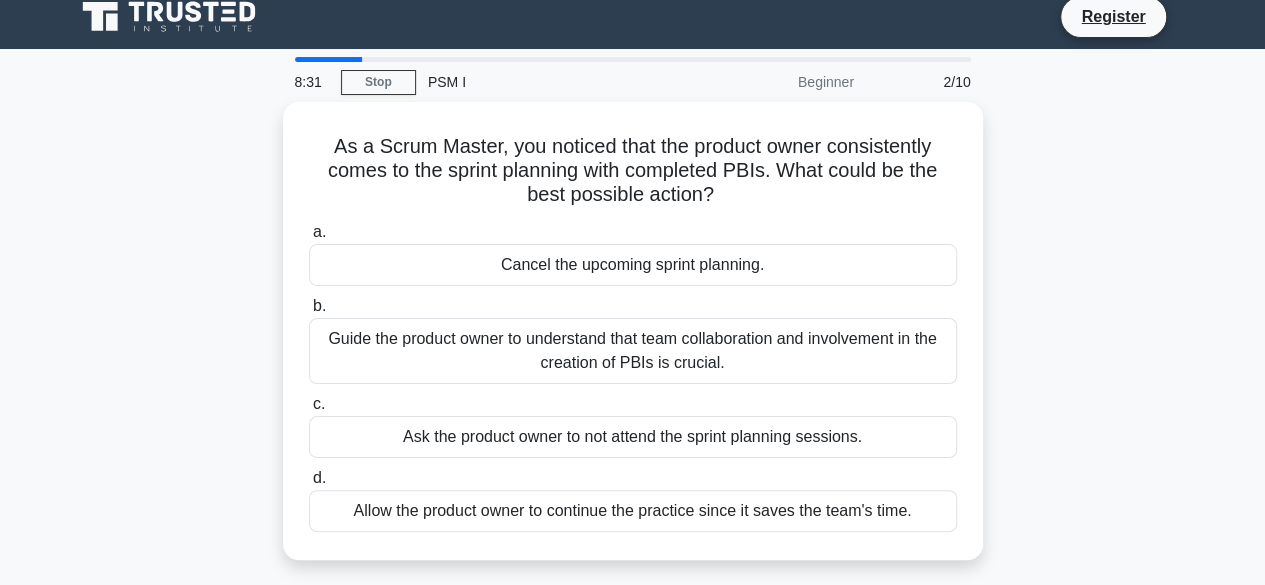 scroll, scrollTop: 0, scrollLeft: 0, axis: both 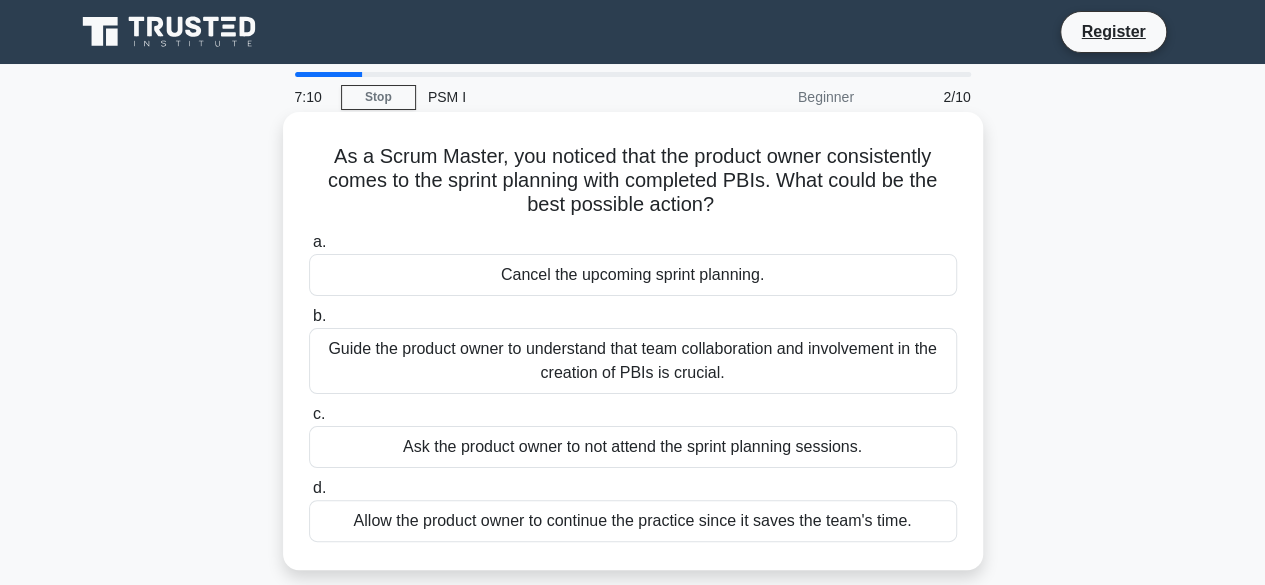 click on "Guide the product owner to understand that team collaboration and involvement in the creation of PBIs is crucial." at bounding box center [633, 361] 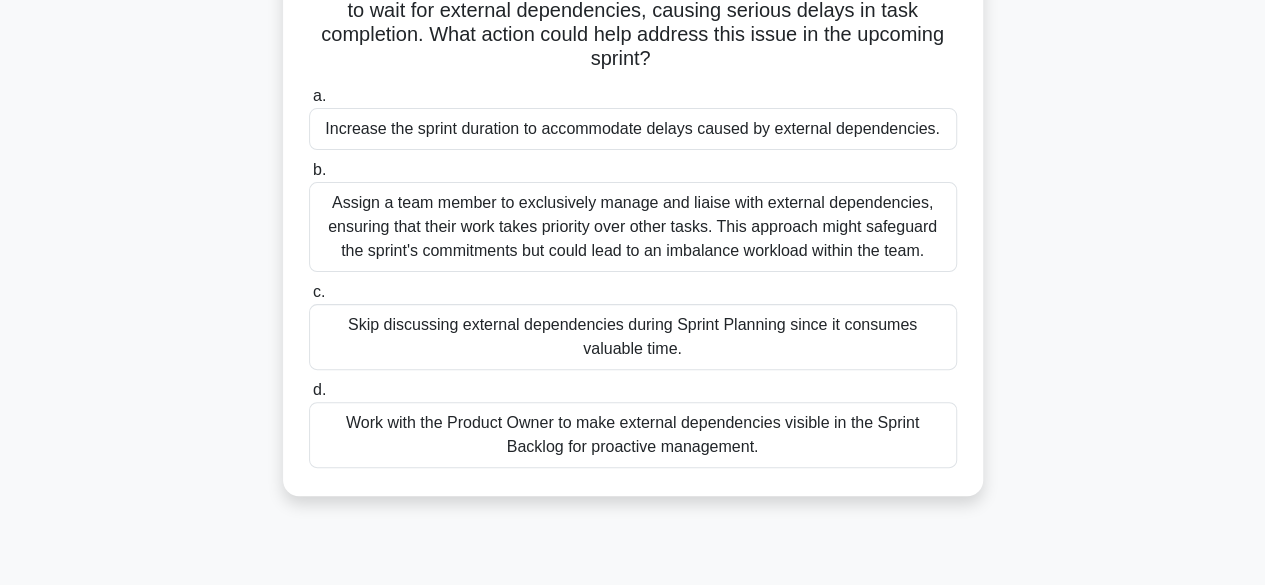 scroll, scrollTop: 200, scrollLeft: 0, axis: vertical 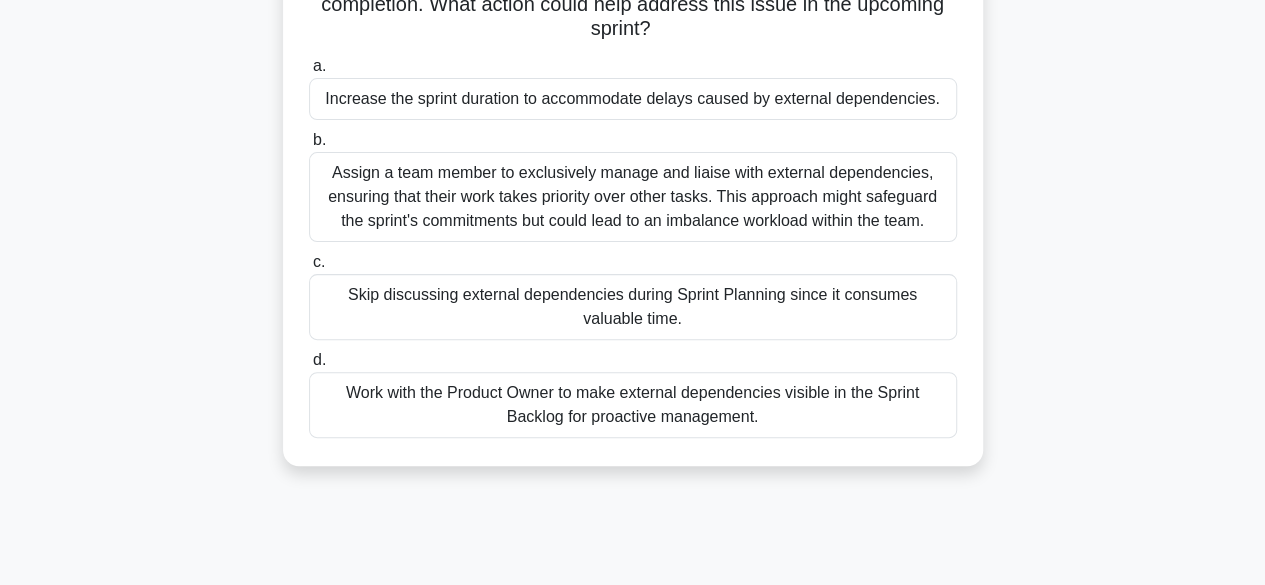 click on "Work with the Product Owner to make external dependencies visible in the Sprint Backlog for proactive management." at bounding box center [633, 405] 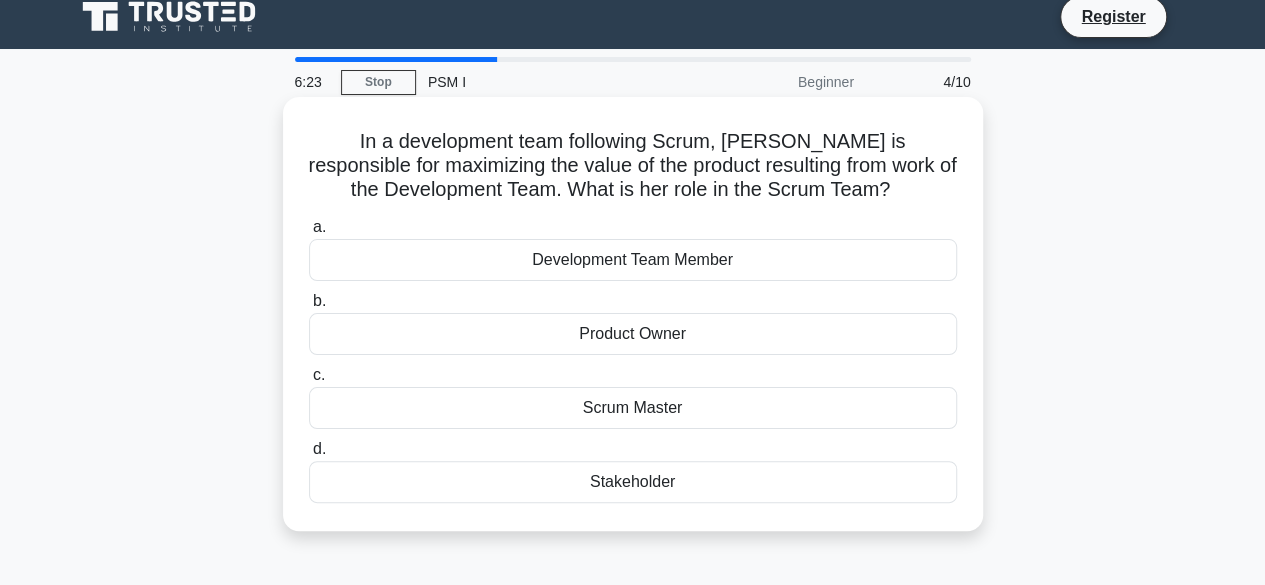 scroll, scrollTop: 0, scrollLeft: 0, axis: both 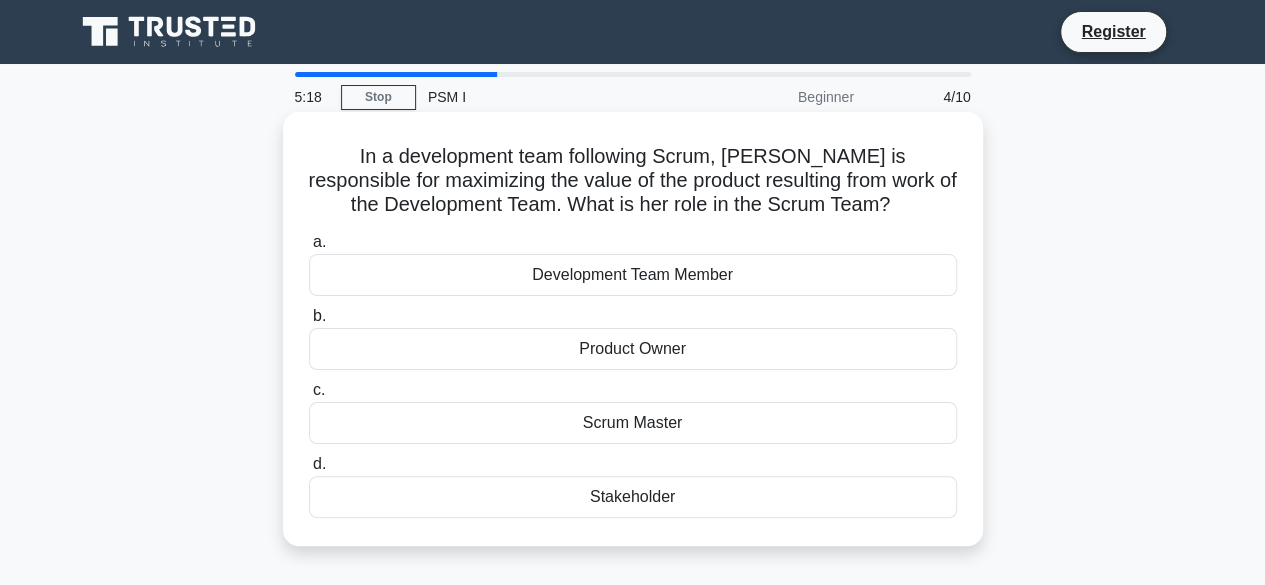drag, startPoint x: 620, startPoint y: 277, endPoint x: 608, endPoint y: 280, distance: 12.369317 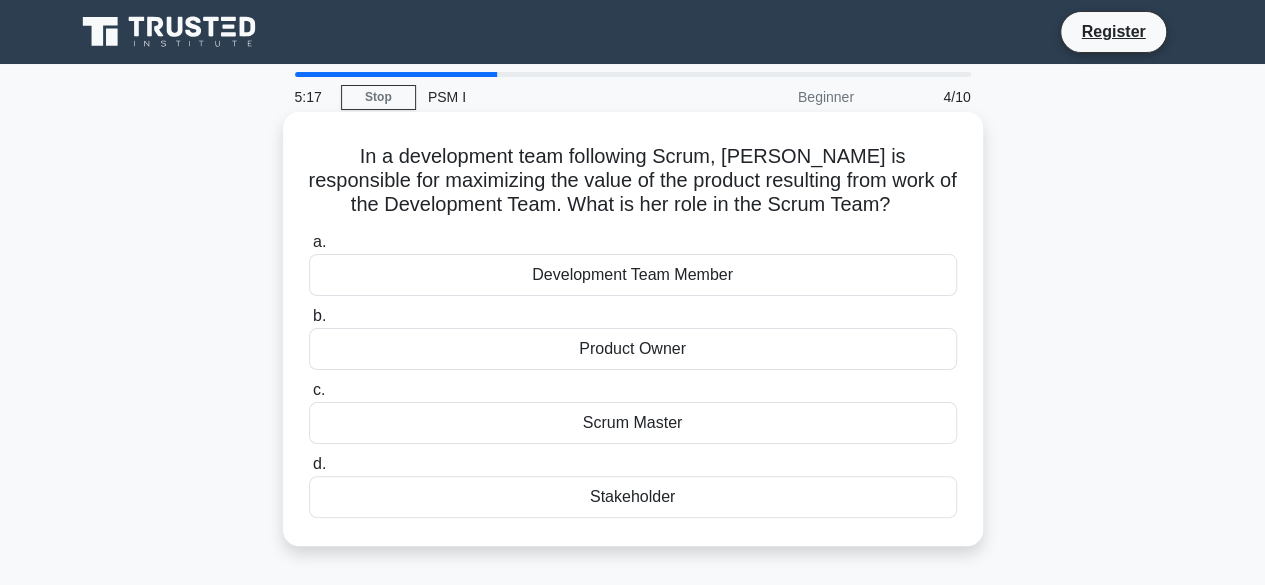 click on "Development Team Member" at bounding box center [633, 275] 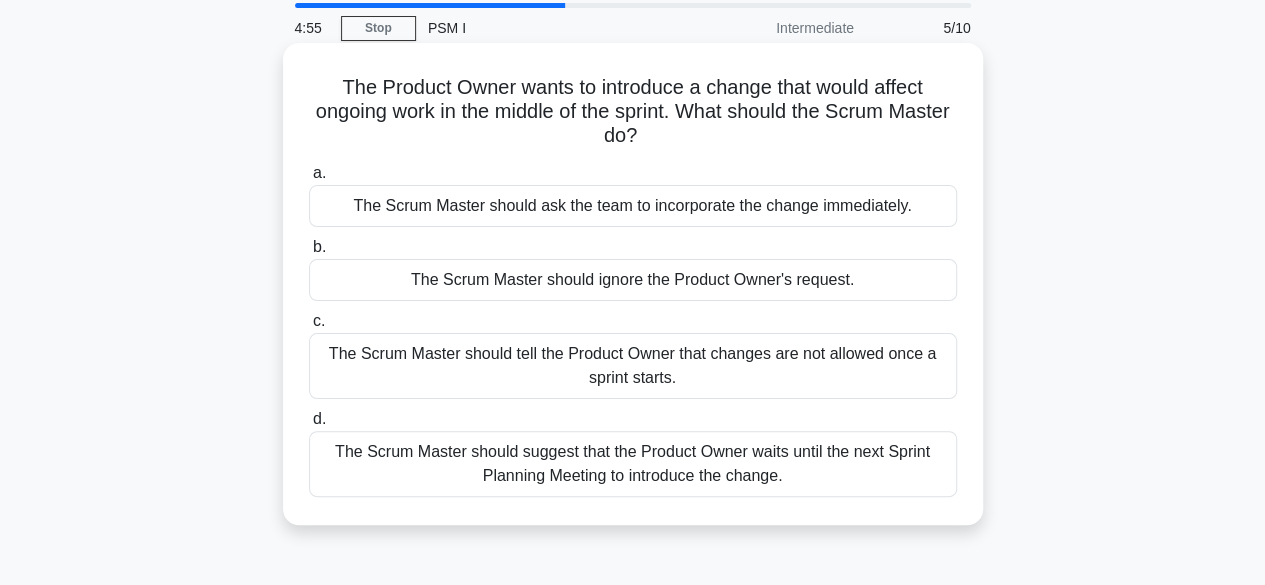 scroll, scrollTop: 100, scrollLeft: 0, axis: vertical 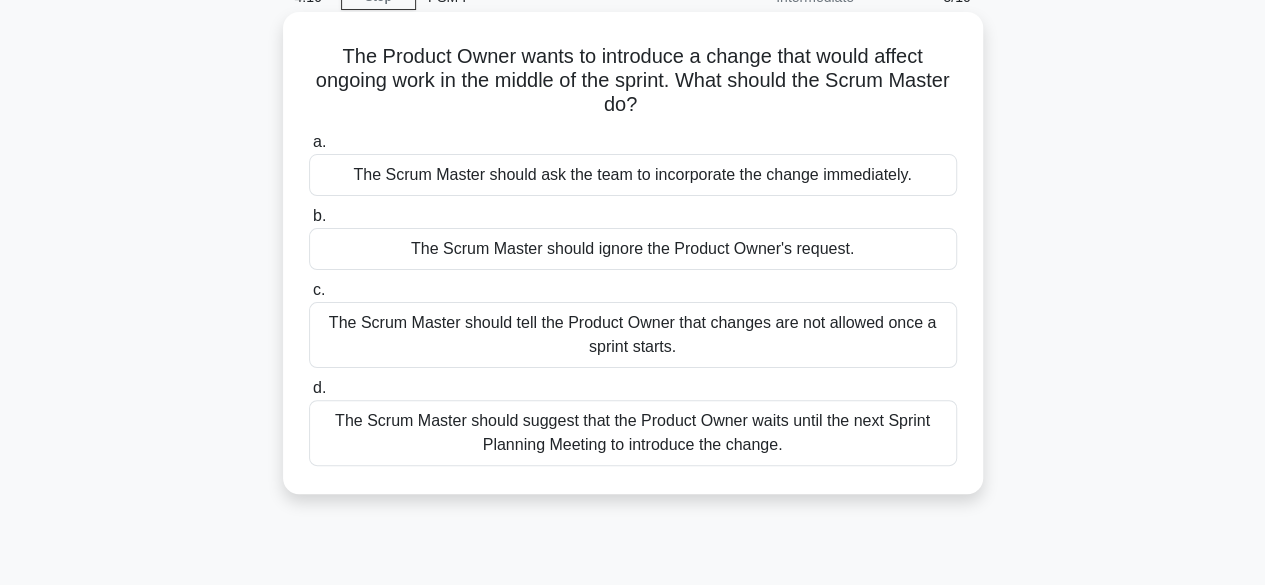 click on "The Scrum Master should suggest that the Product Owner waits until the next Sprint Planning Meeting to introduce the change." at bounding box center [633, 433] 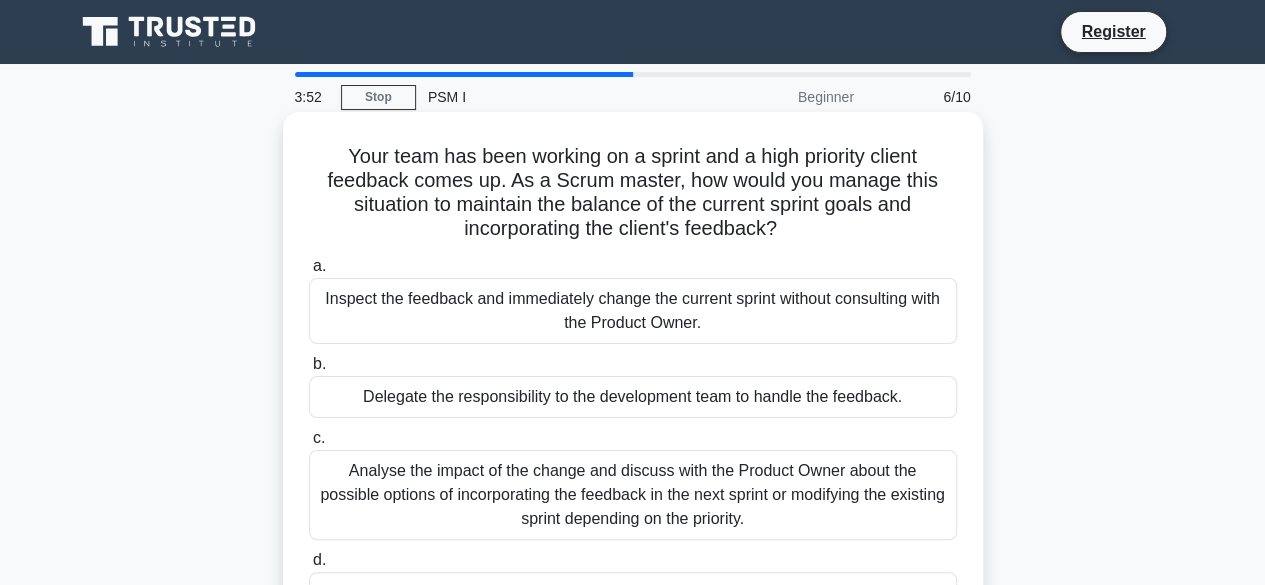scroll, scrollTop: 100, scrollLeft: 0, axis: vertical 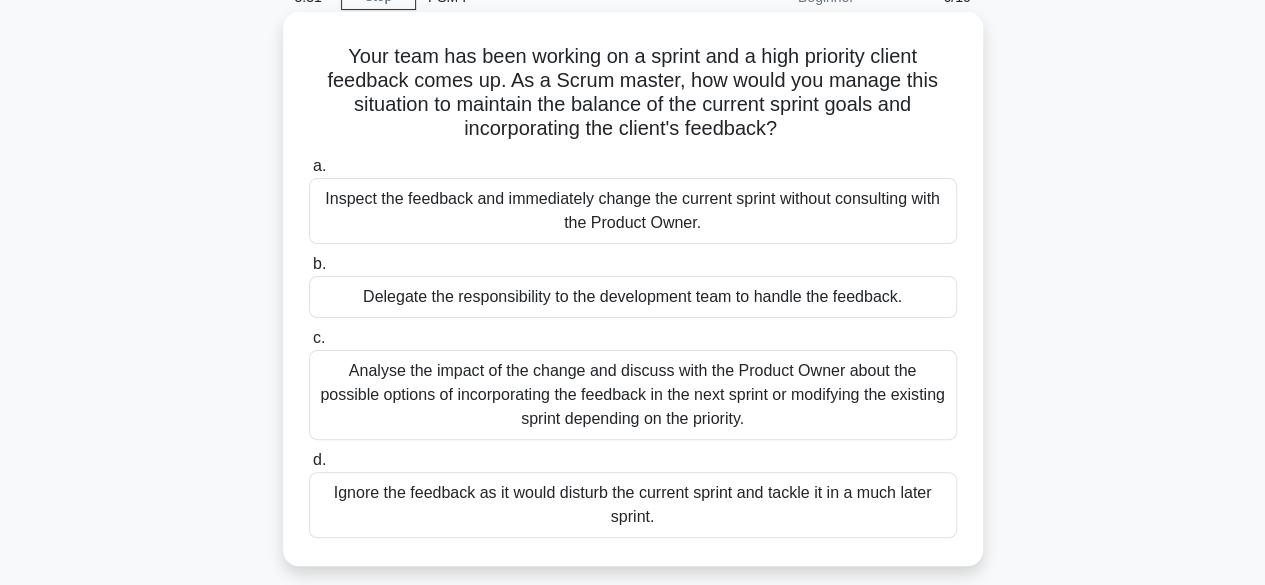 click on "Analyse the impact of the change and discuss with the Product Owner about the possible options of incorporating the feedback in the next sprint or modifying the existing sprint depending on the priority." at bounding box center [633, 395] 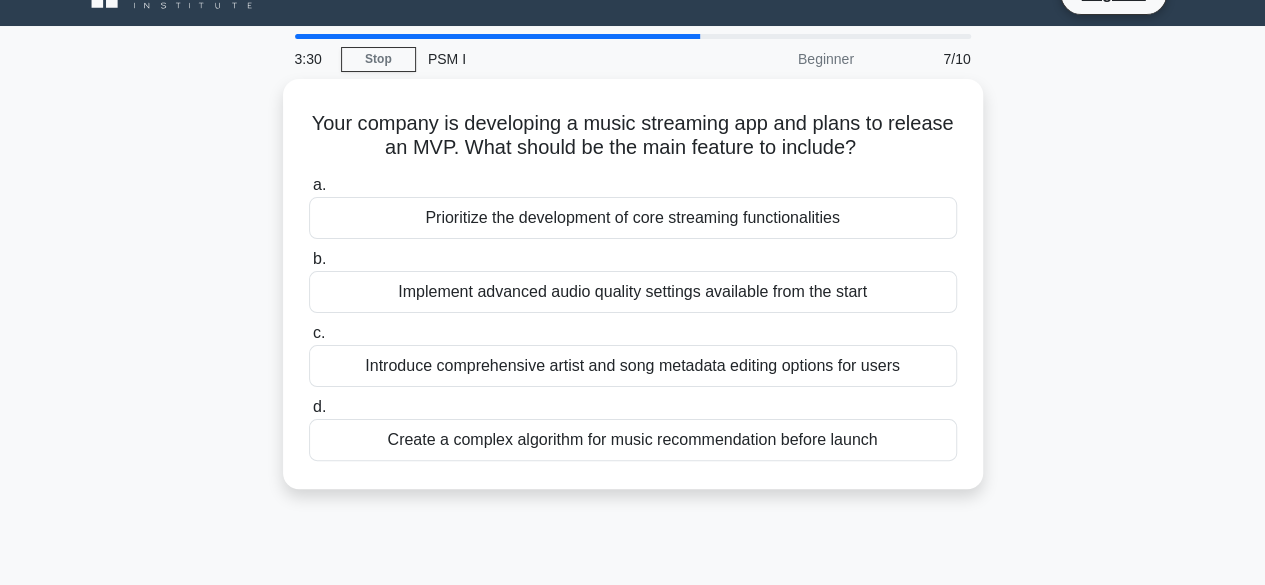 scroll, scrollTop: 0, scrollLeft: 0, axis: both 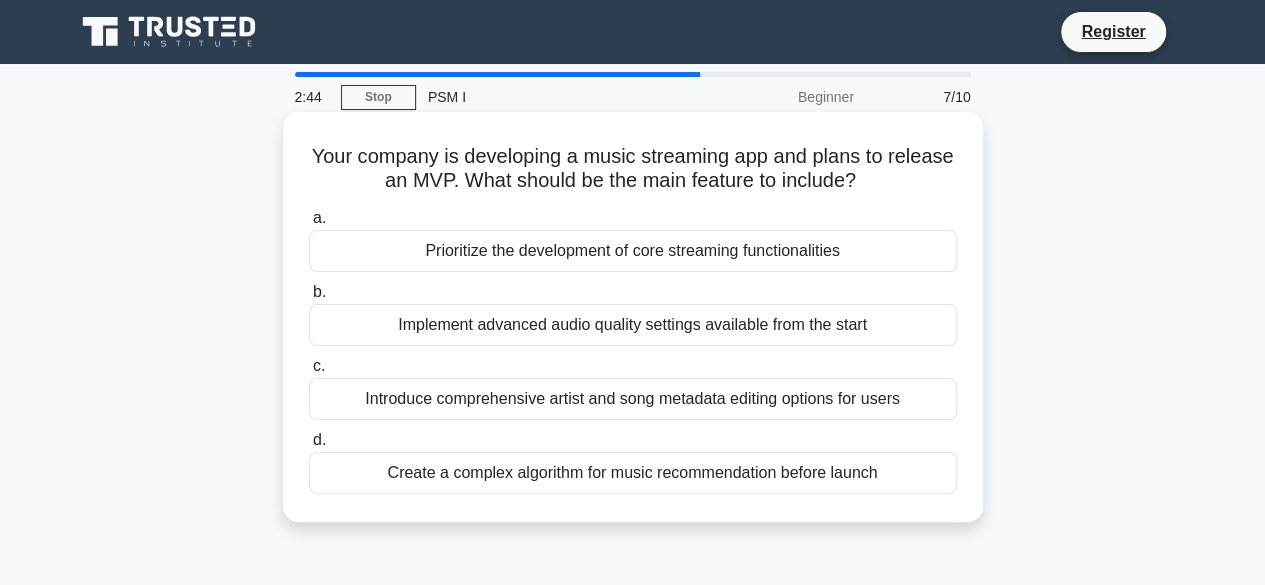 click on "Introduce comprehensive artist and song metadata editing options for users" at bounding box center (633, 399) 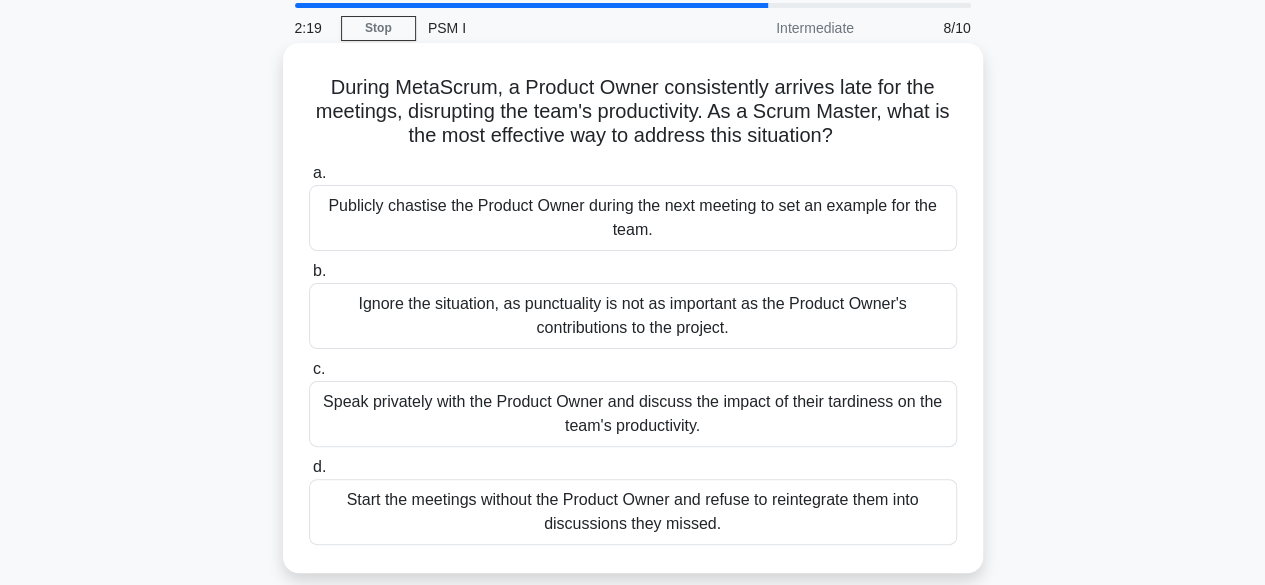 scroll, scrollTop: 100, scrollLeft: 0, axis: vertical 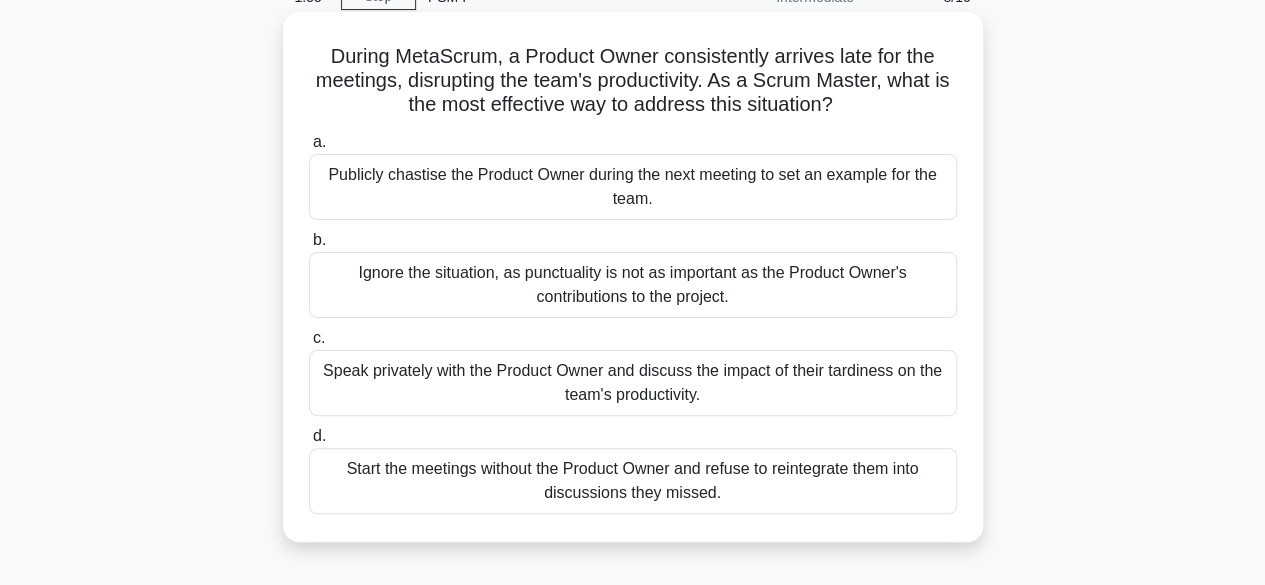 click on "Speak privately with the Product Owner and discuss the impact of their tardiness on the team's productivity." at bounding box center (633, 383) 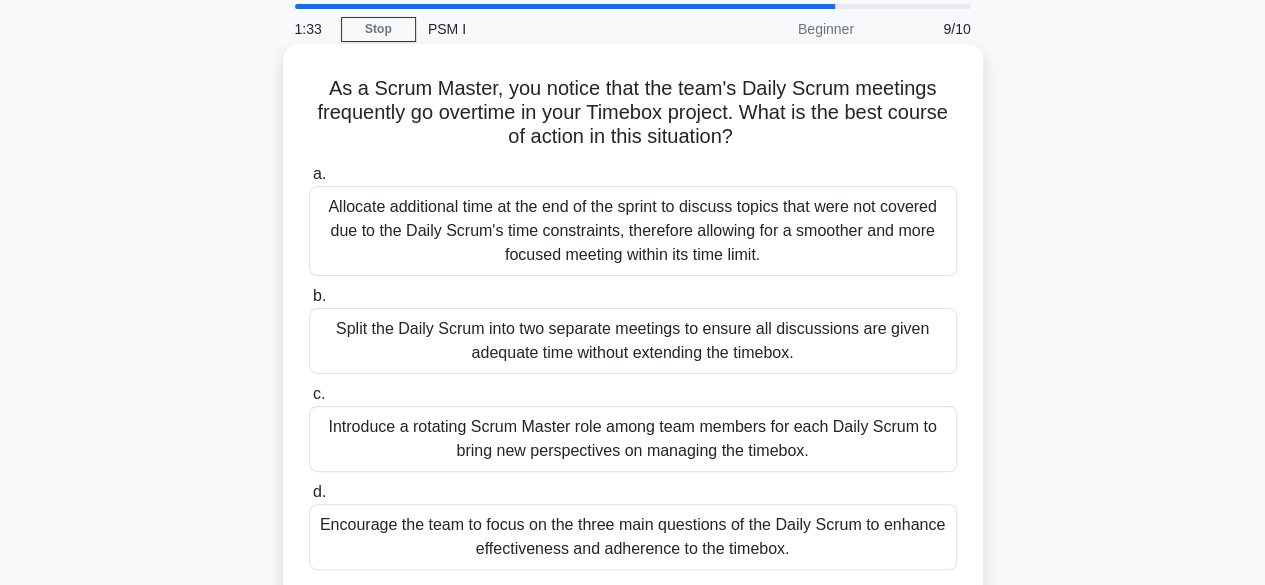 scroll, scrollTop: 200, scrollLeft: 0, axis: vertical 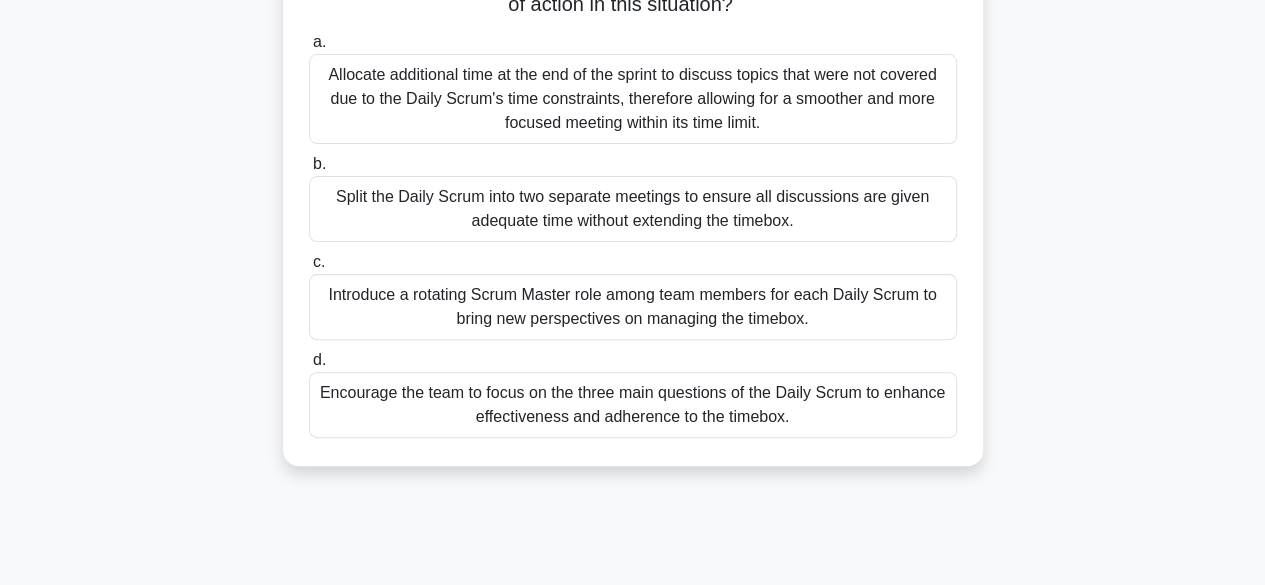 click on "Encourage the team to focus on the three main questions of the Daily Scrum to enhance effectiveness and adherence to the timebox." at bounding box center (633, 405) 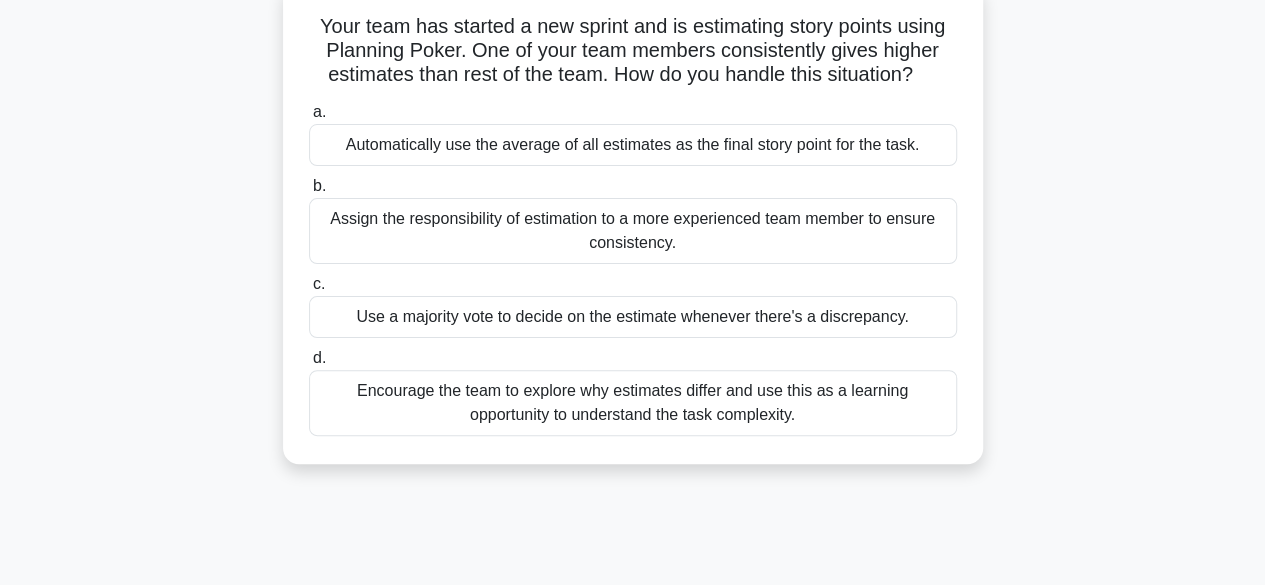 scroll, scrollTop: 100, scrollLeft: 0, axis: vertical 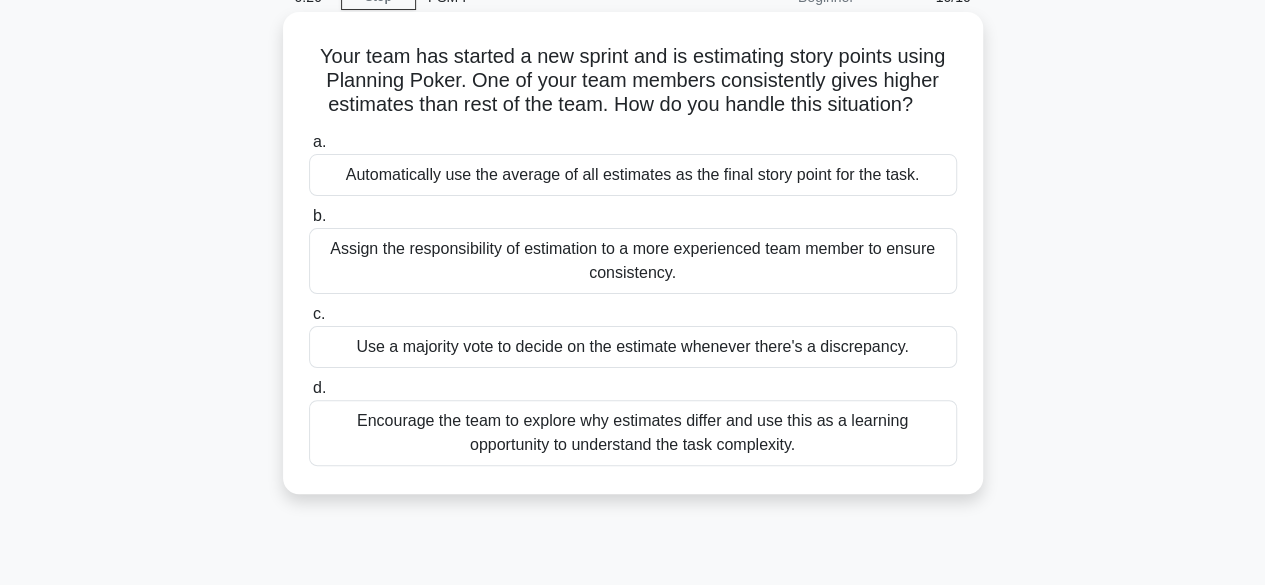 click on "Encourage the team to explore why estimates differ and use this as a learning opportunity to understand the task complexity." at bounding box center [633, 433] 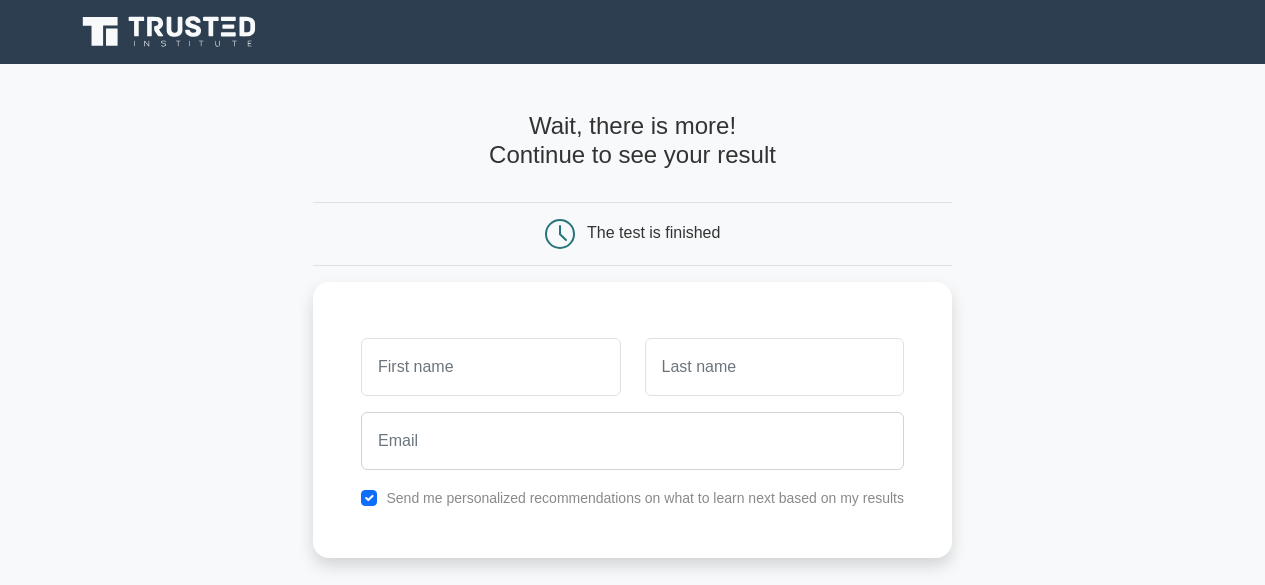 scroll, scrollTop: 0, scrollLeft: 0, axis: both 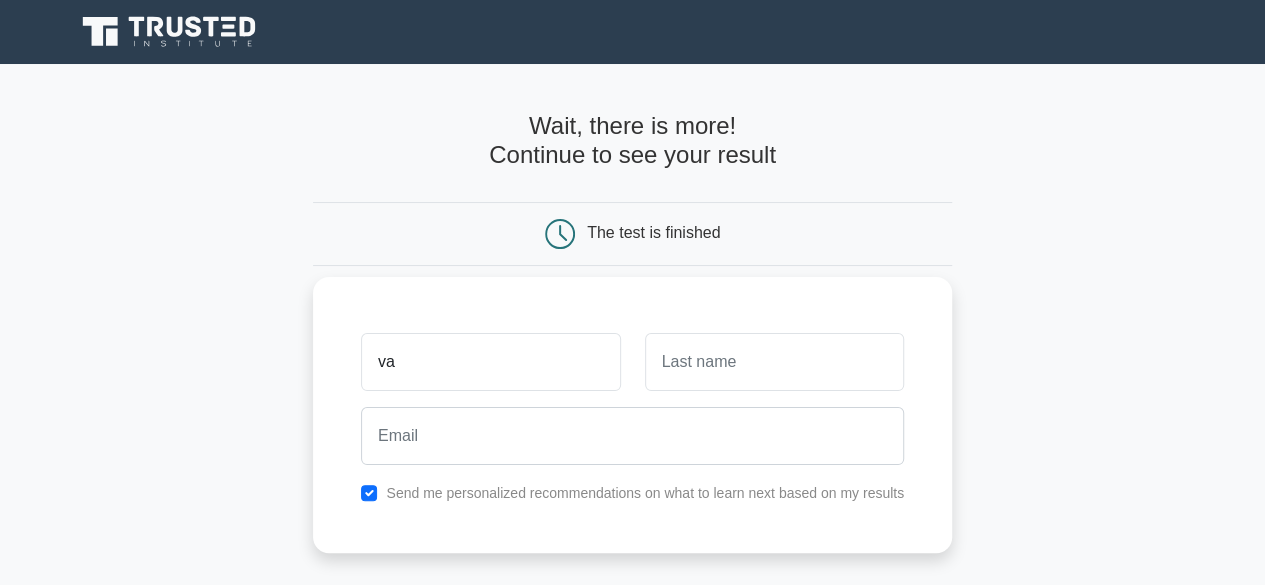 type on "[PERSON_NAME]" 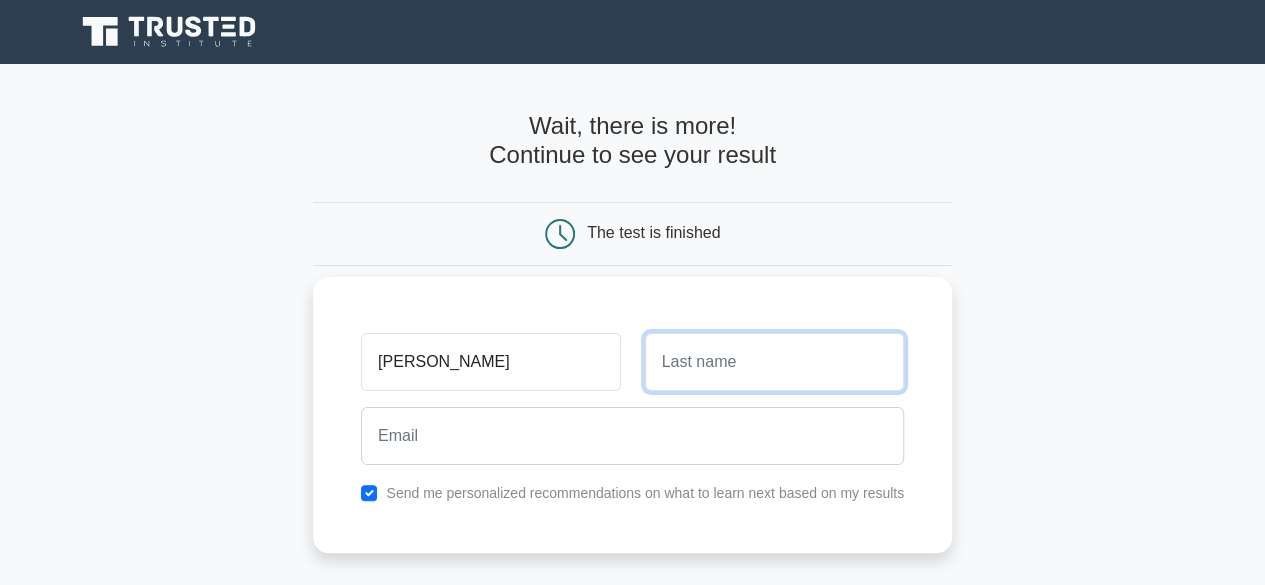click at bounding box center (774, 362) 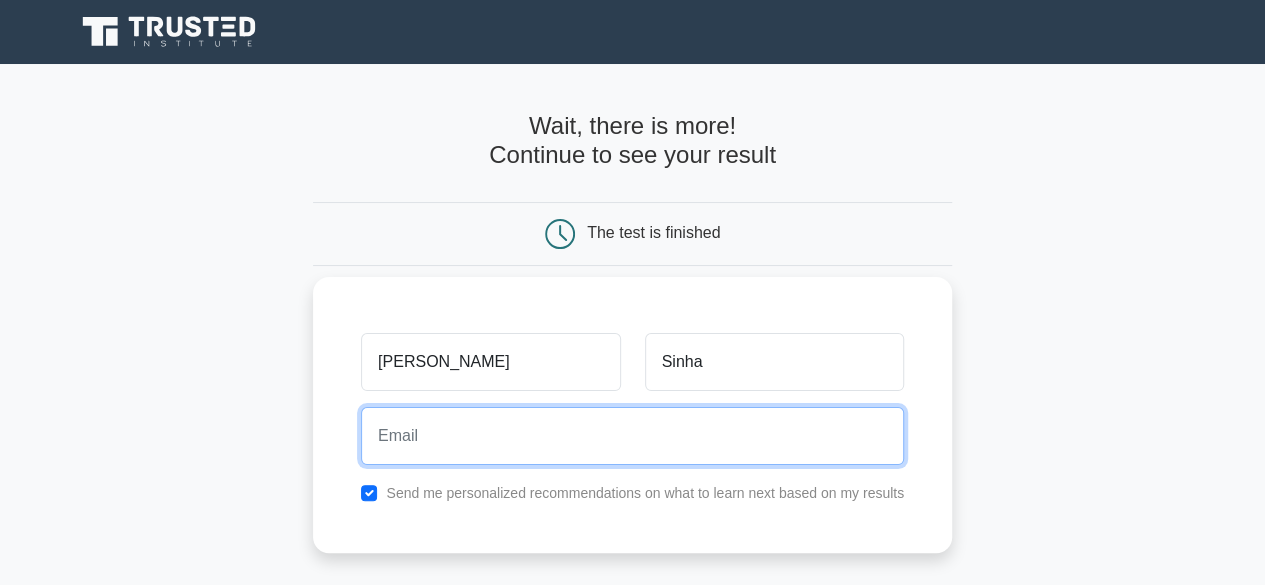 click at bounding box center (632, 436) 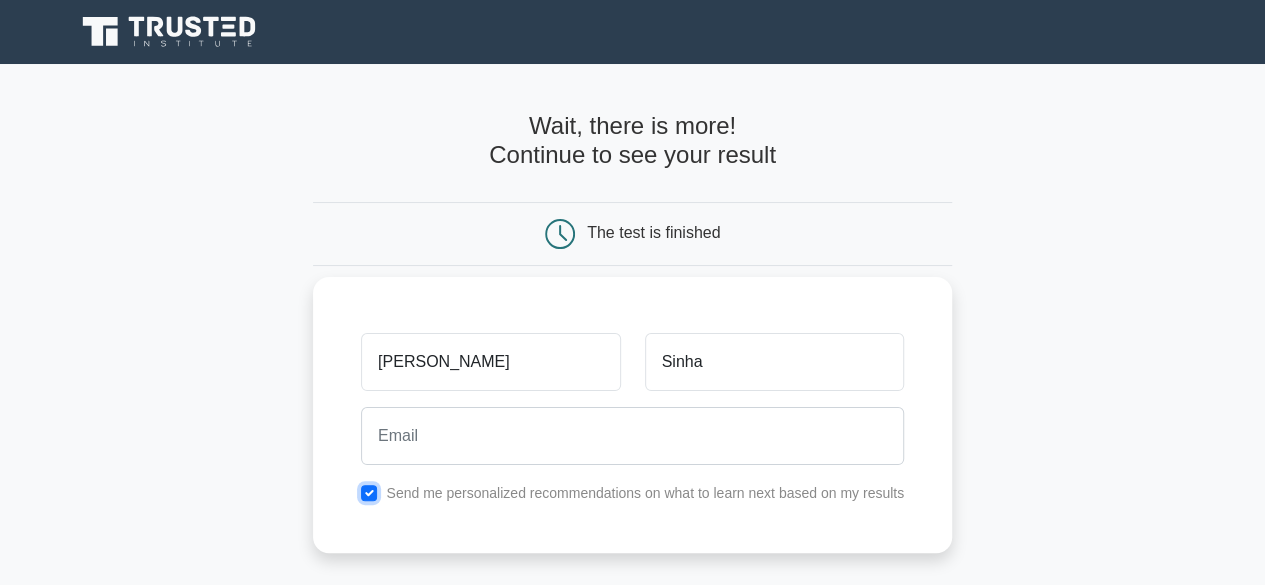 click at bounding box center [369, 493] 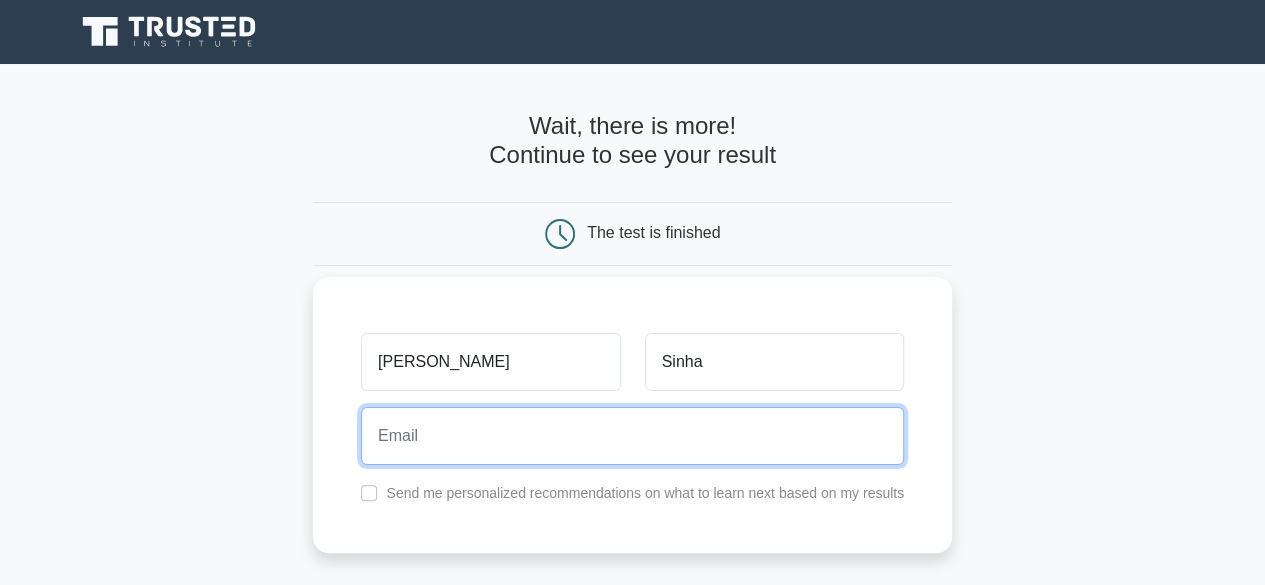 click at bounding box center [632, 436] 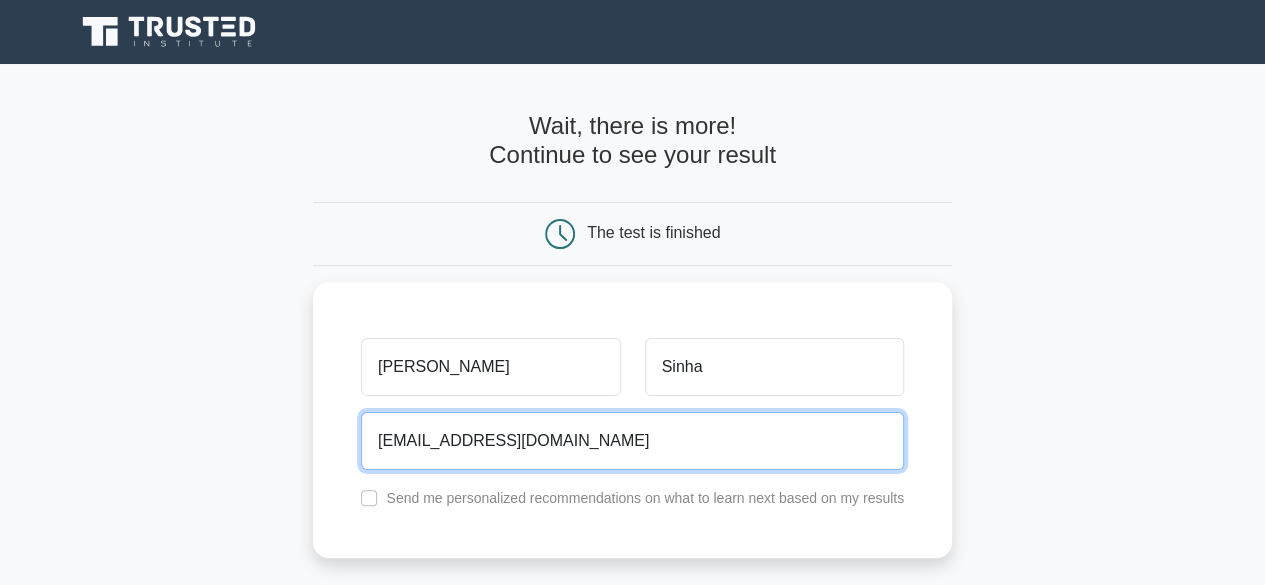 type on "van.sinha27@gmail.com" 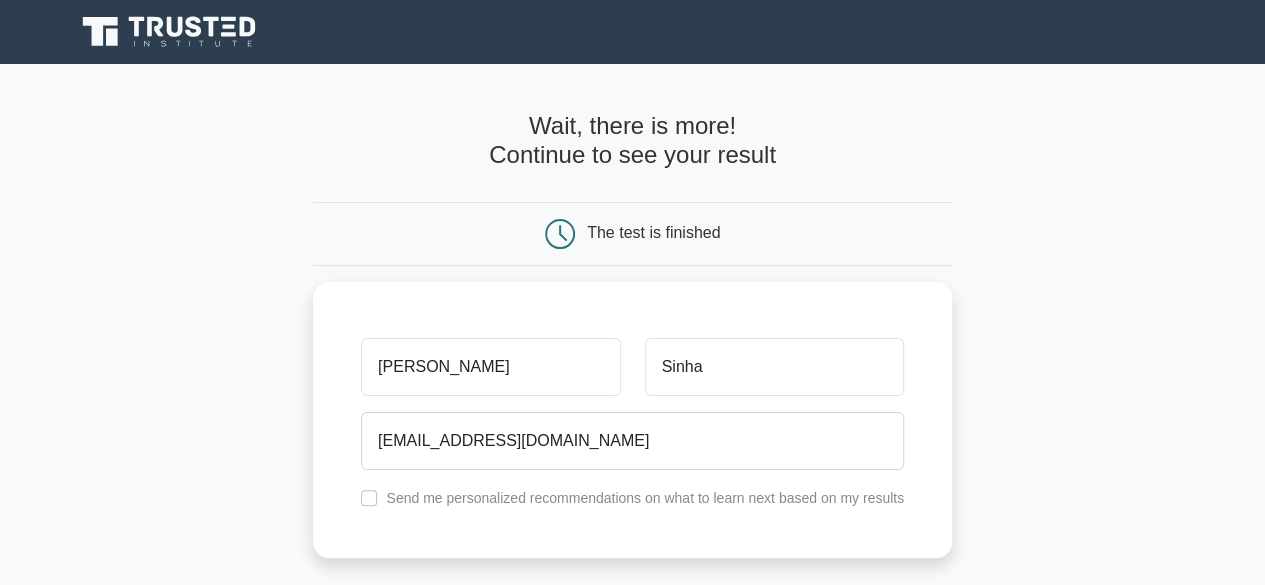 click on "Wait, there is more! Continue to see your result
The test is finished
Vandna Sinha" at bounding box center [632, 424] 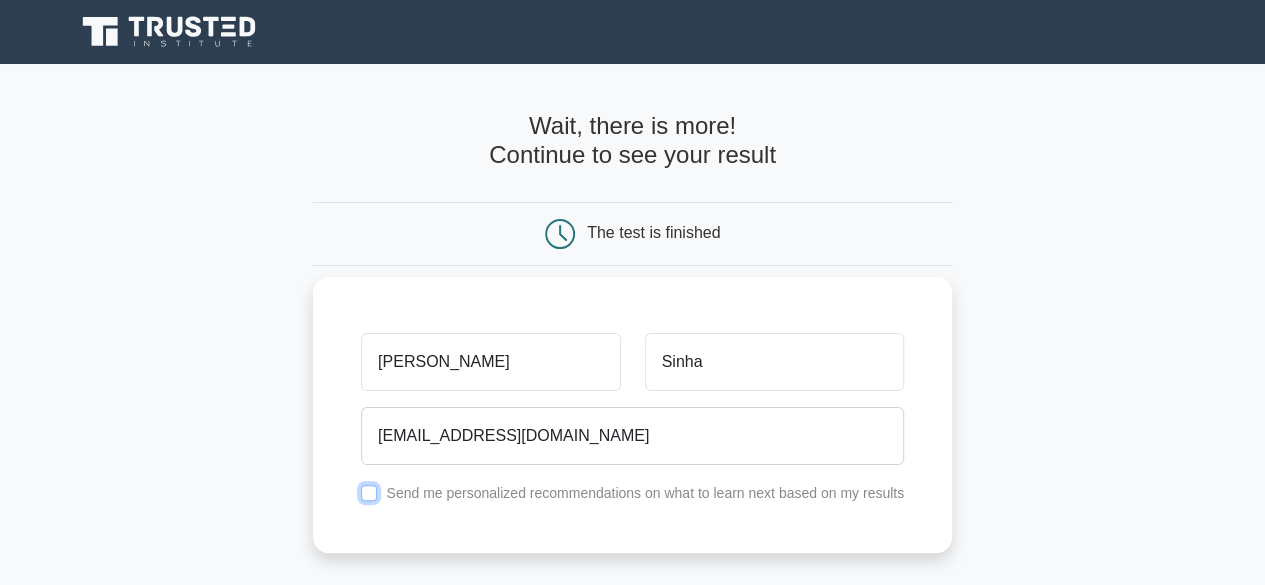 click at bounding box center (369, 493) 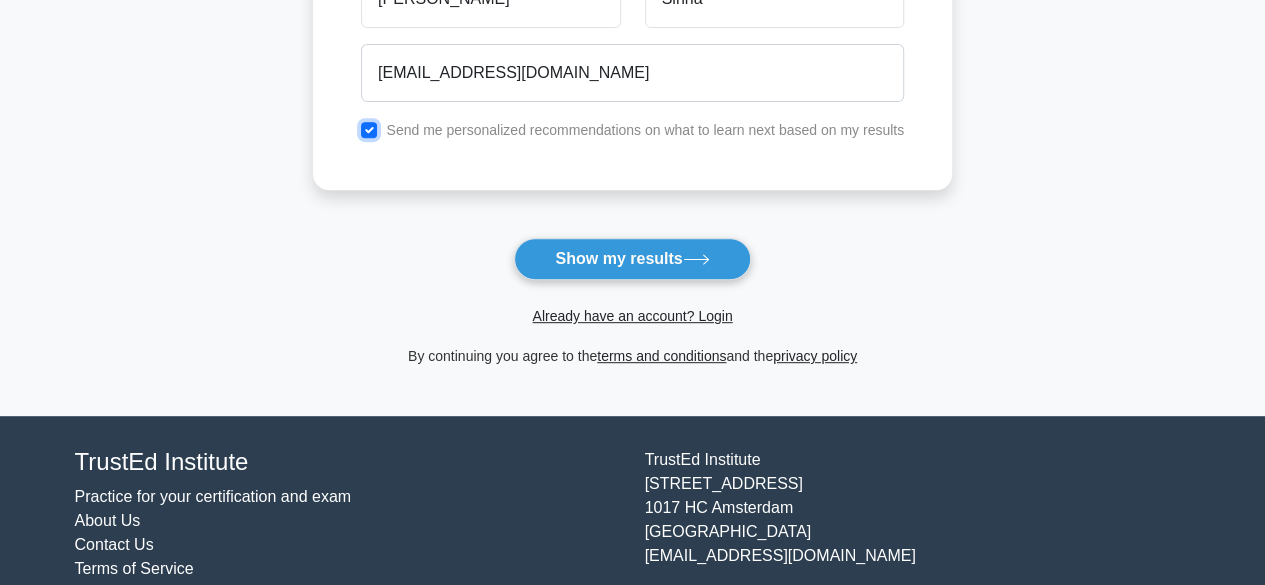 scroll, scrollTop: 417, scrollLeft: 0, axis: vertical 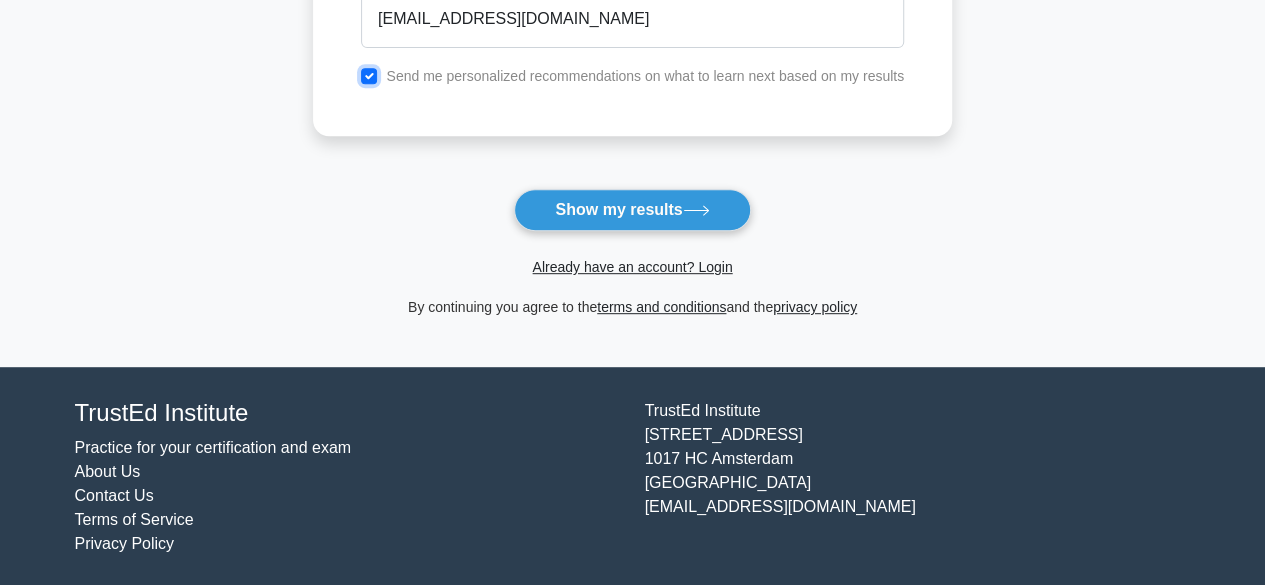 click at bounding box center (369, 76) 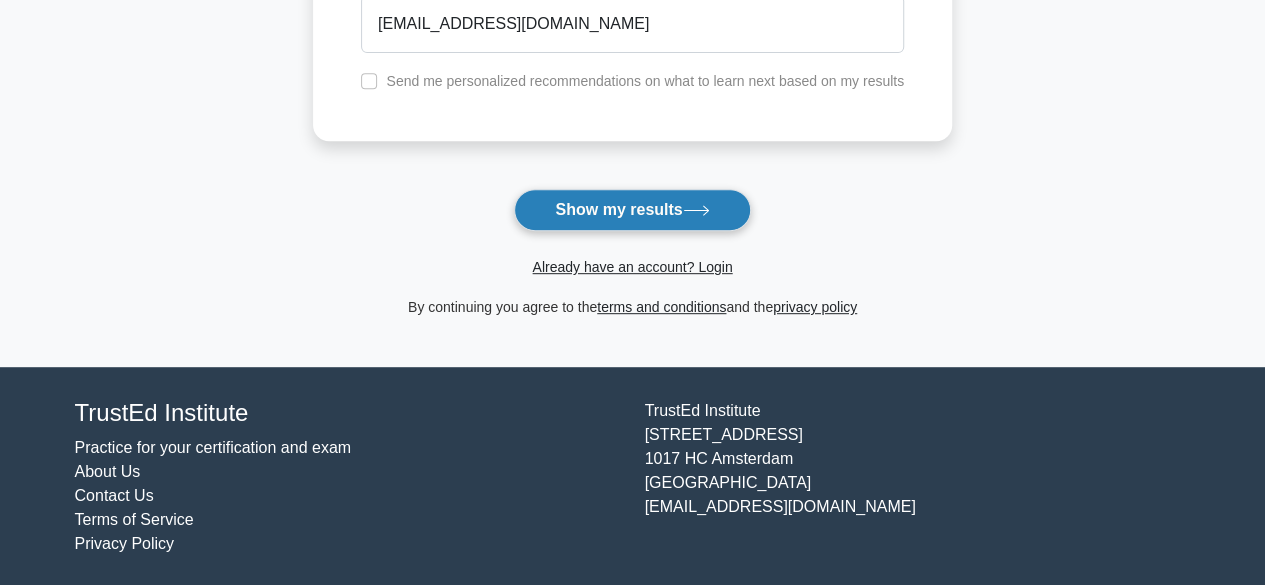 click on "Show my results" at bounding box center (632, 210) 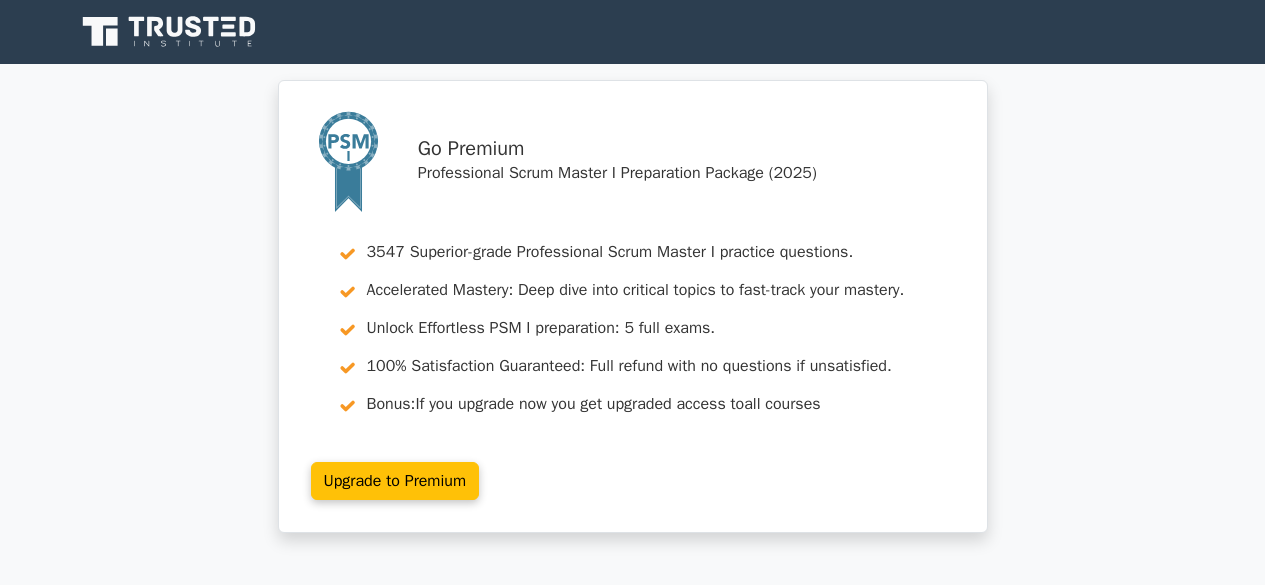 scroll, scrollTop: 0, scrollLeft: 0, axis: both 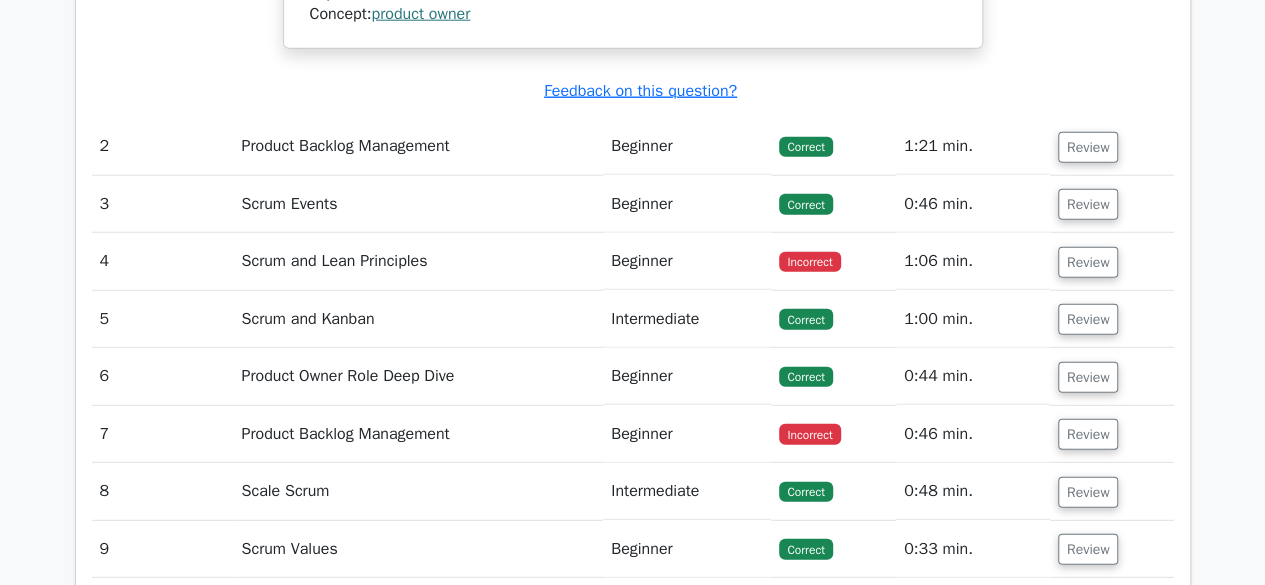 click on "4" at bounding box center [163, 261] 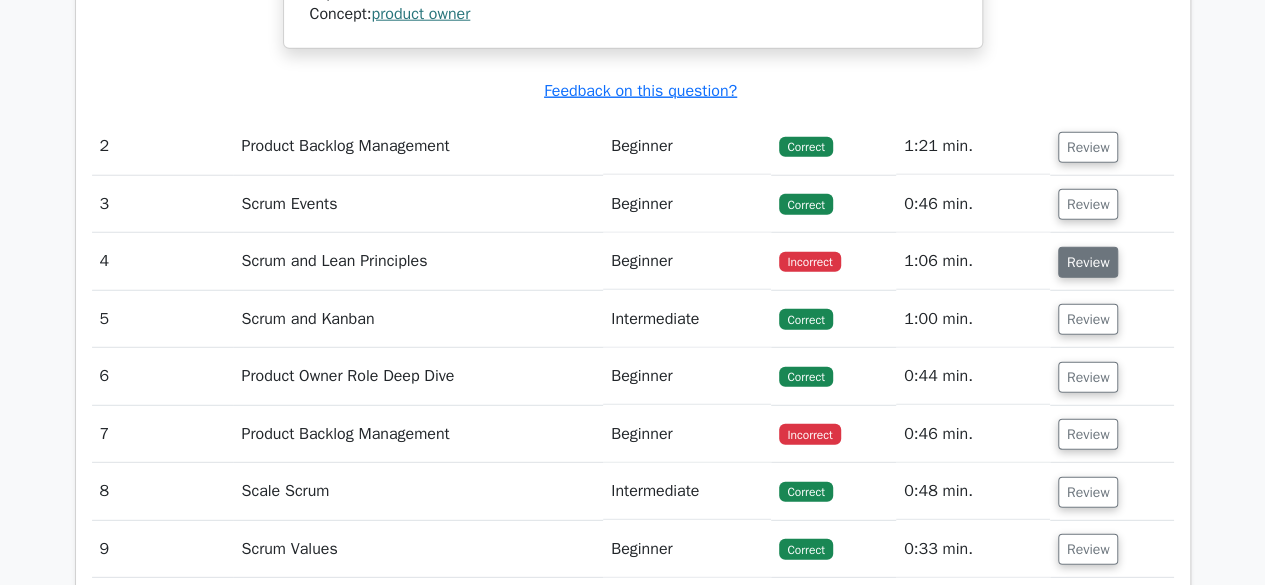 click on "Review" at bounding box center (1088, 262) 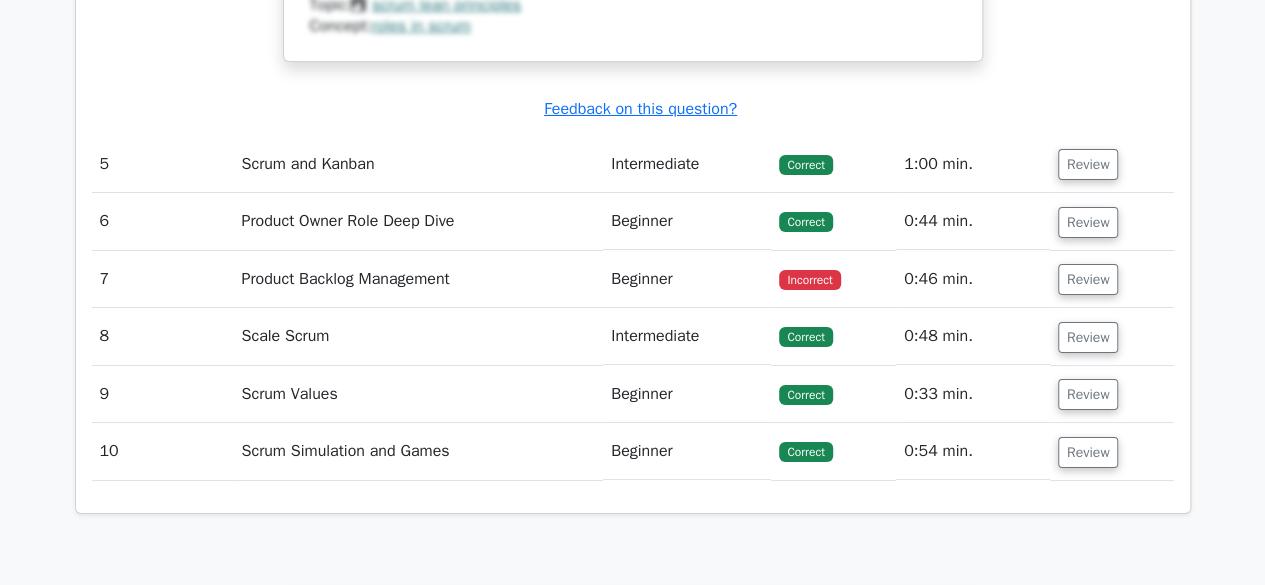 scroll, scrollTop: 3600, scrollLeft: 0, axis: vertical 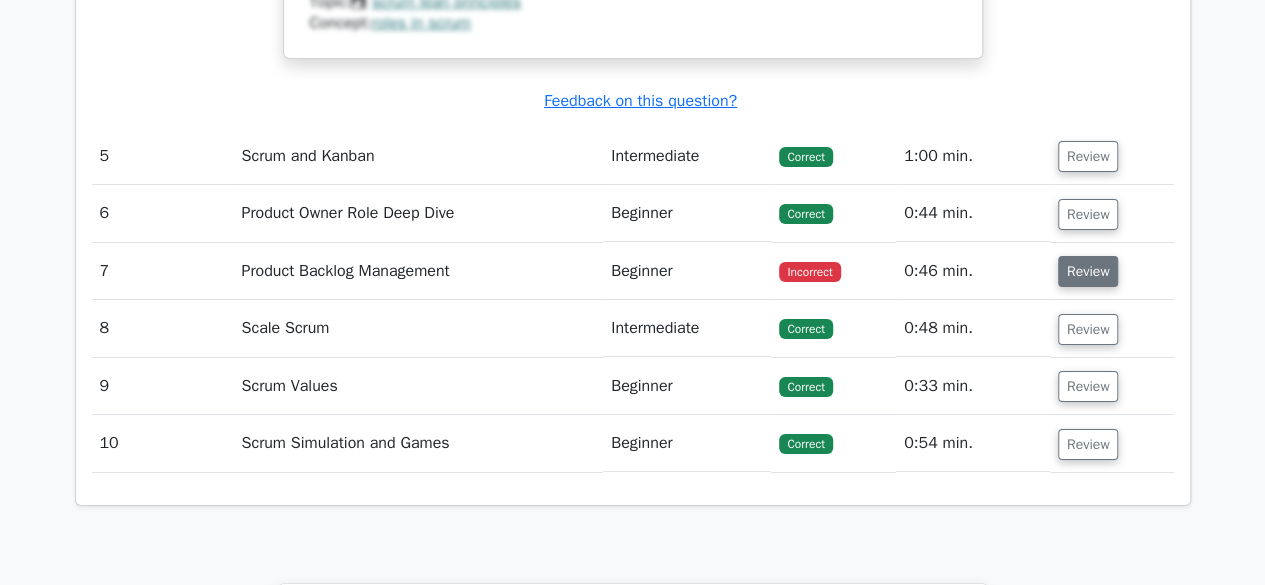 click on "Review" at bounding box center (1088, 271) 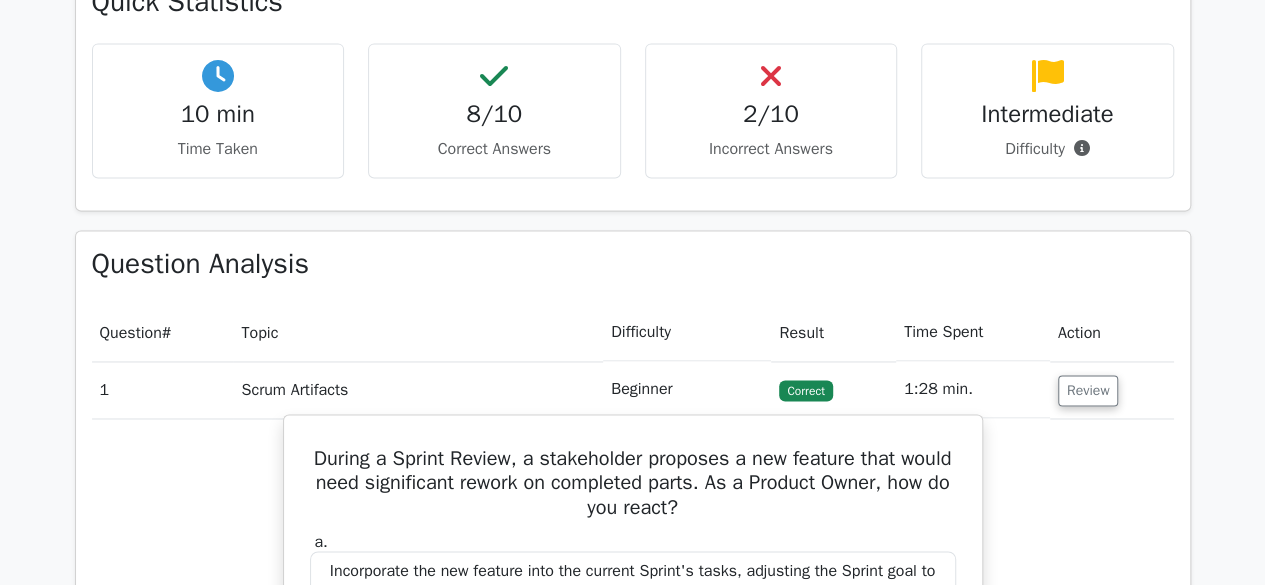 scroll, scrollTop: 700, scrollLeft: 0, axis: vertical 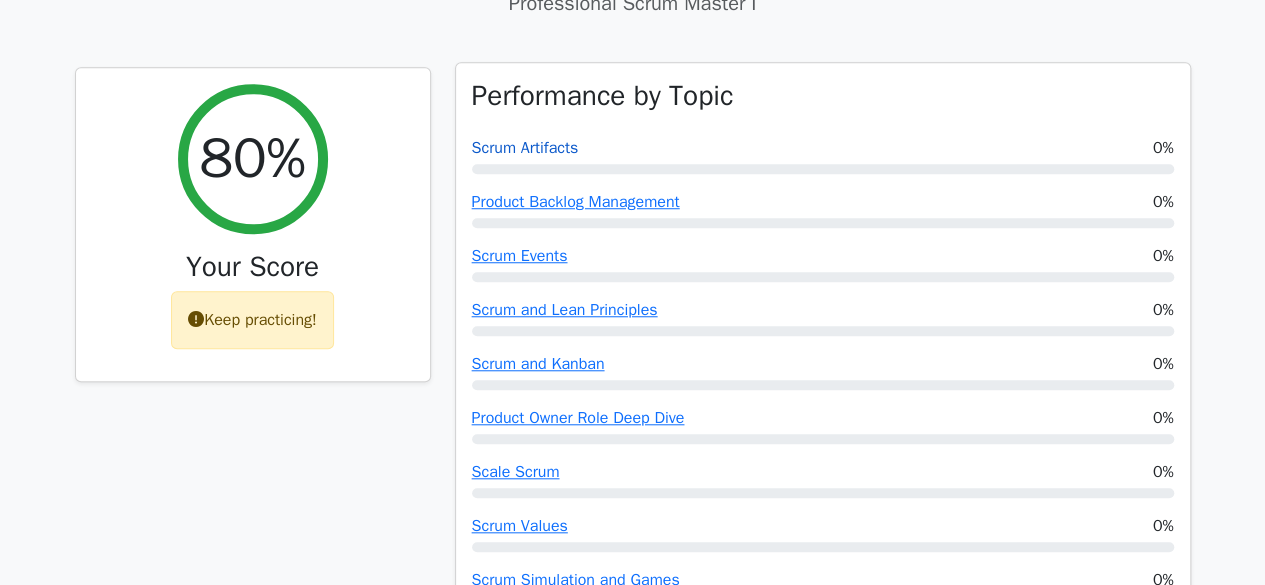 click on "Scrum Artifacts" at bounding box center (525, 148) 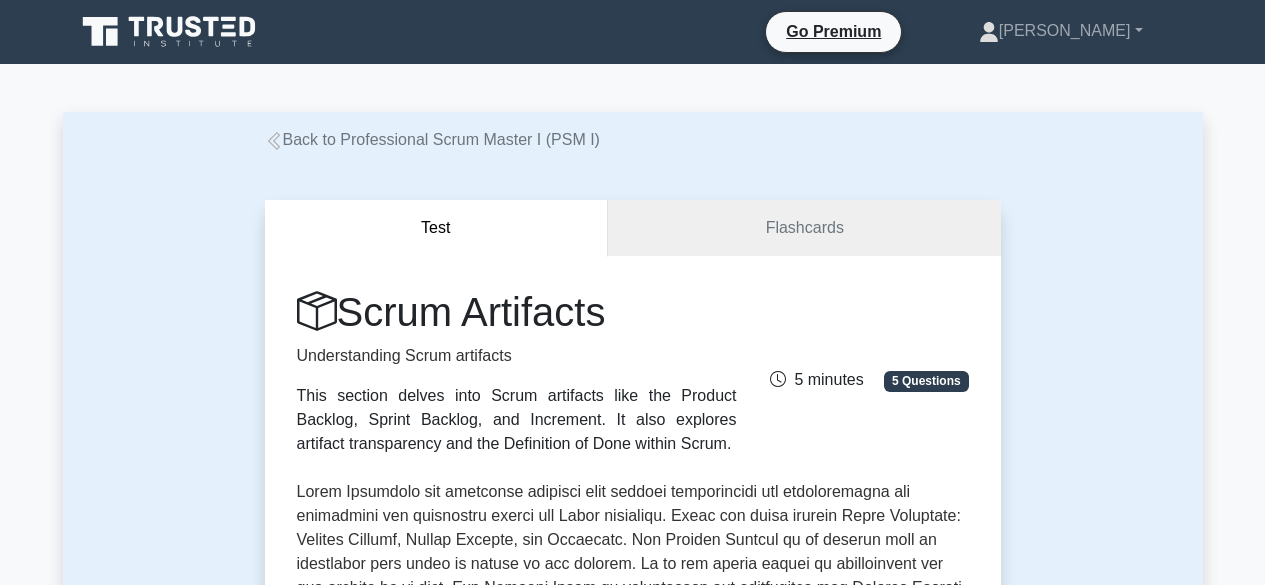 scroll, scrollTop: 0, scrollLeft: 0, axis: both 